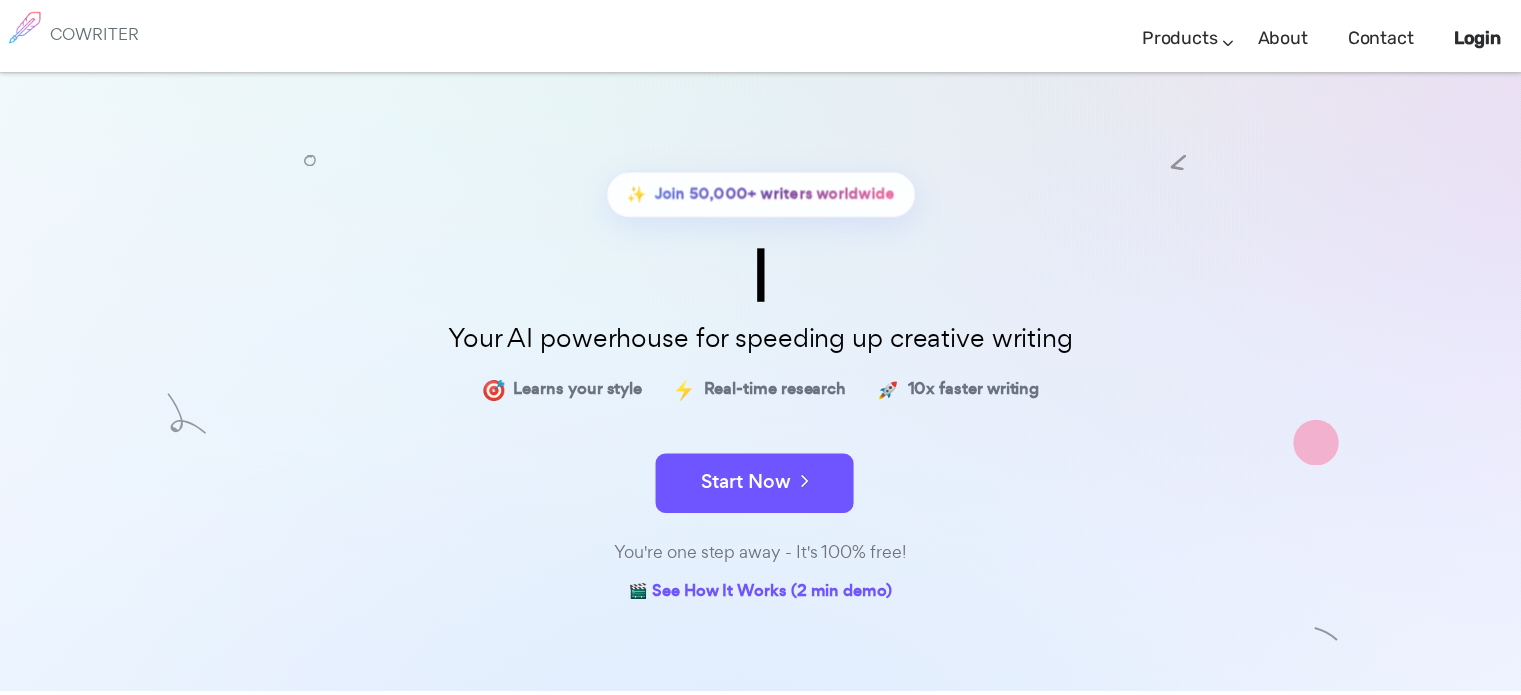 scroll, scrollTop: 0, scrollLeft: 0, axis: both 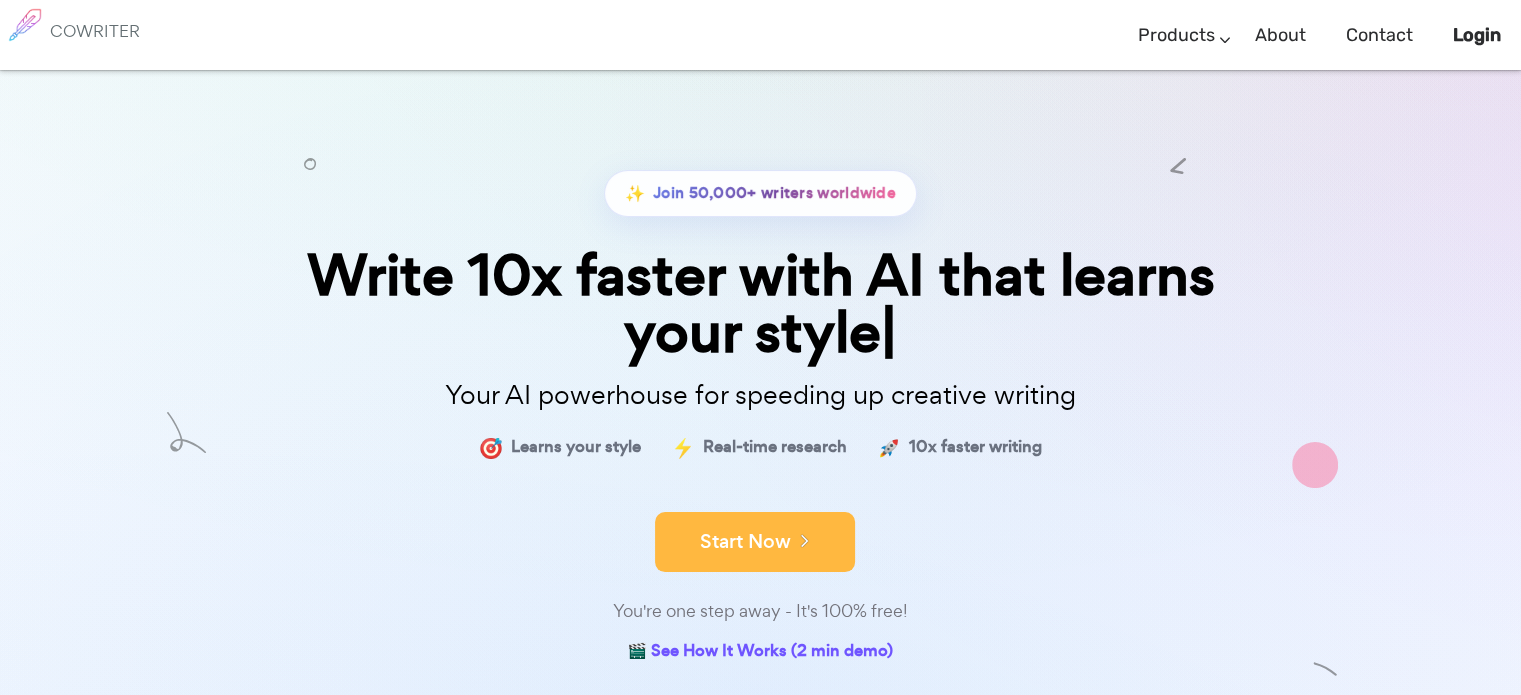 click on "Start Now" at bounding box center [755, 542] 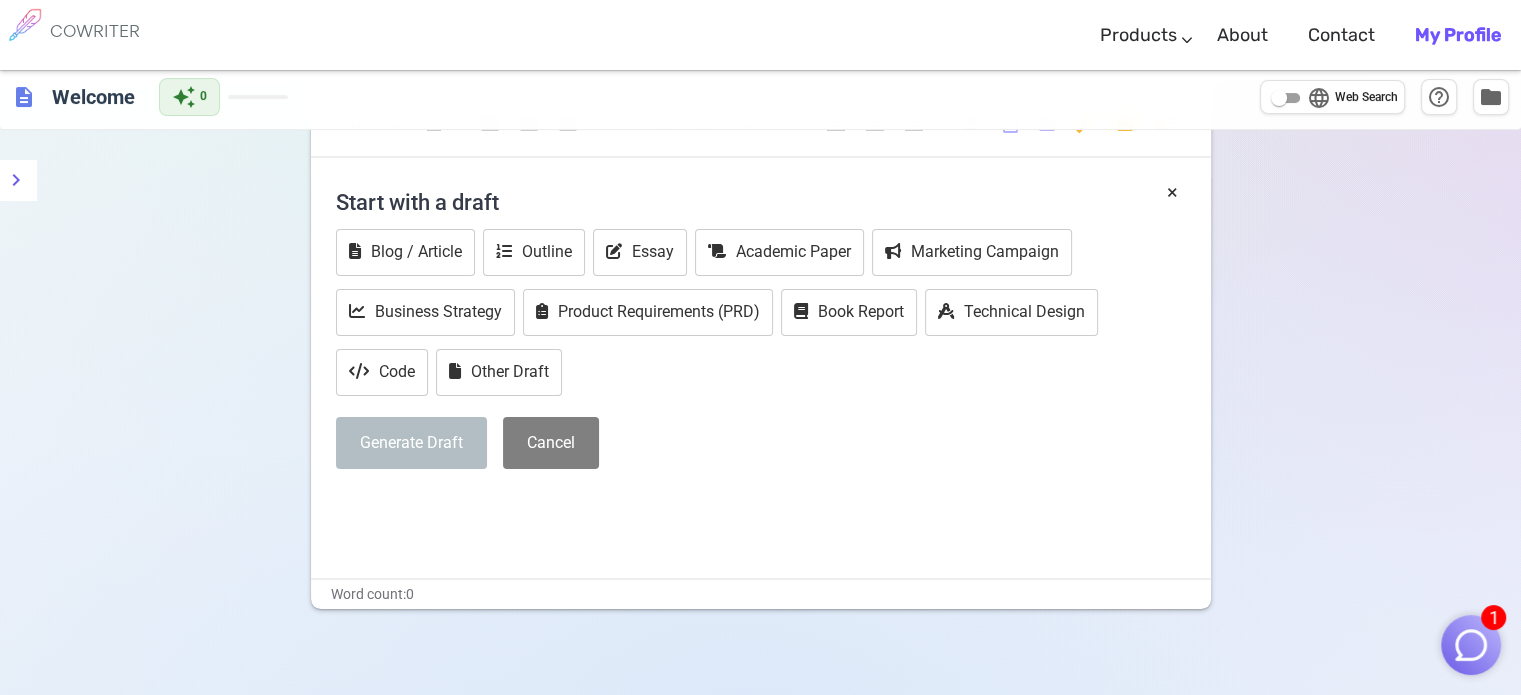 scroll, scrollTop: 0, scrollLeft: 0, axis: both 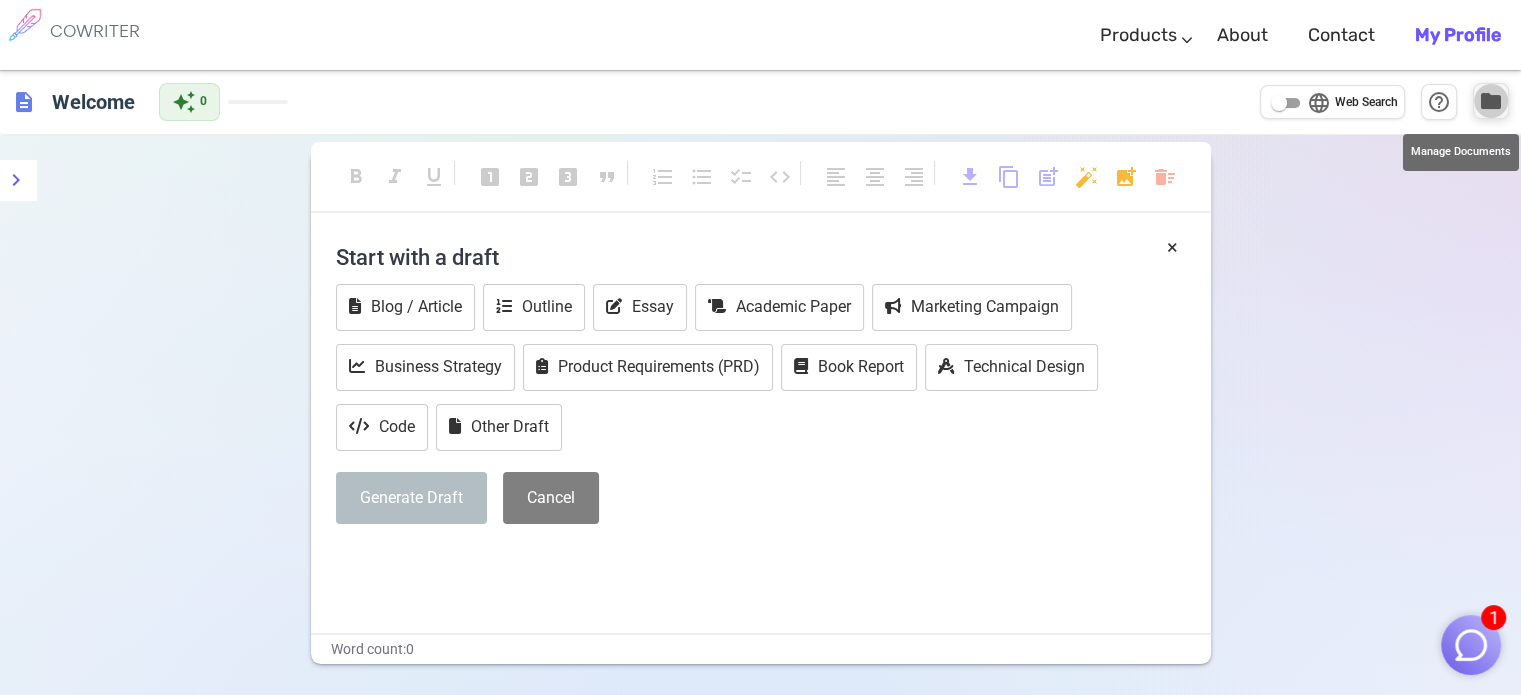 click on "folder" at bounding box center (1491, 101) 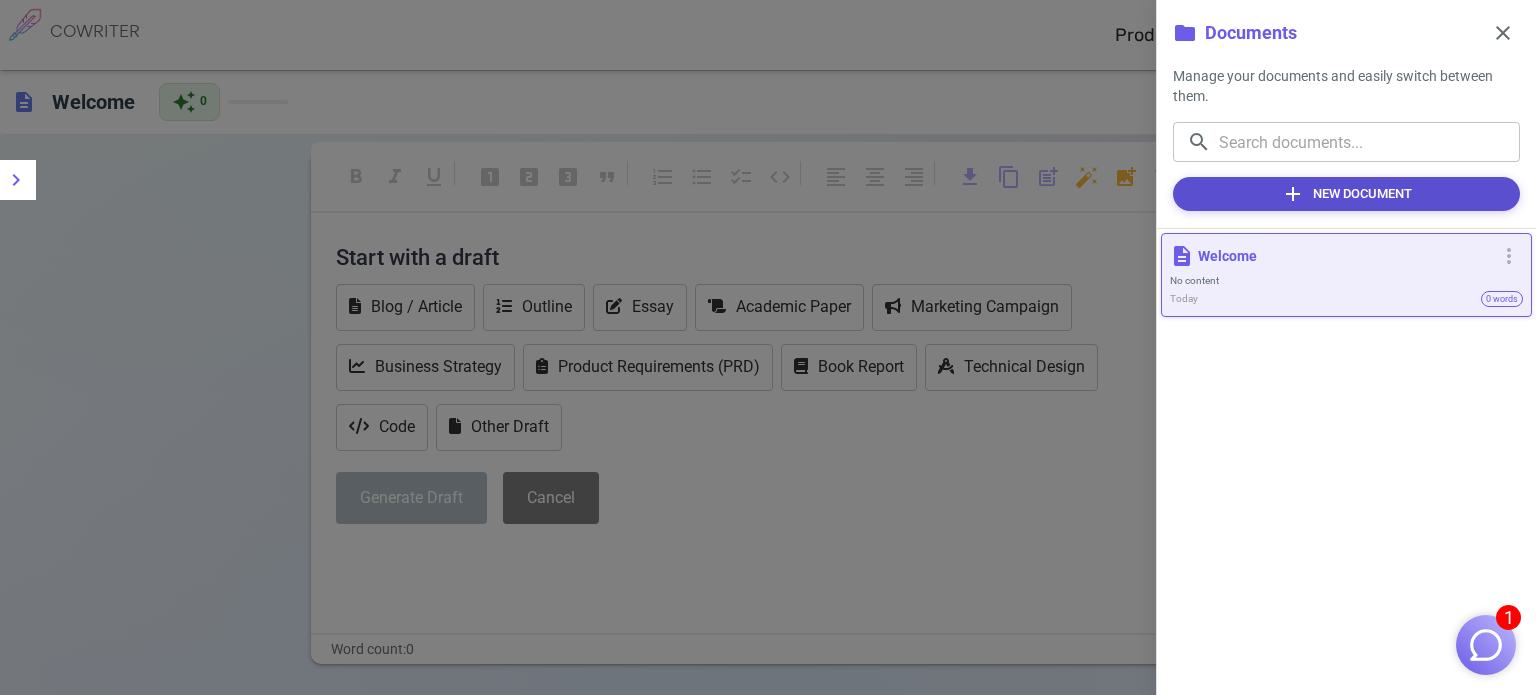 click on "add New Document" at bounding box center (1346, 194) 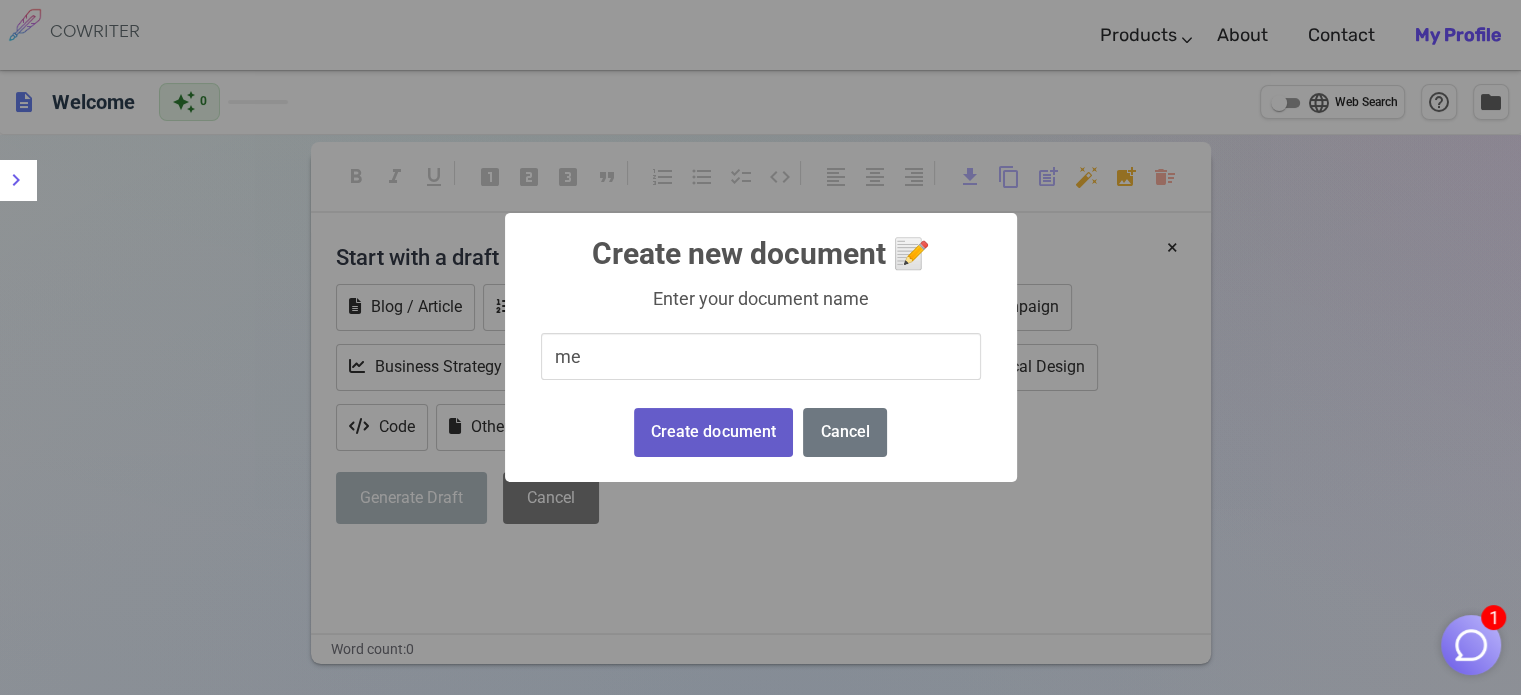 type on "me" 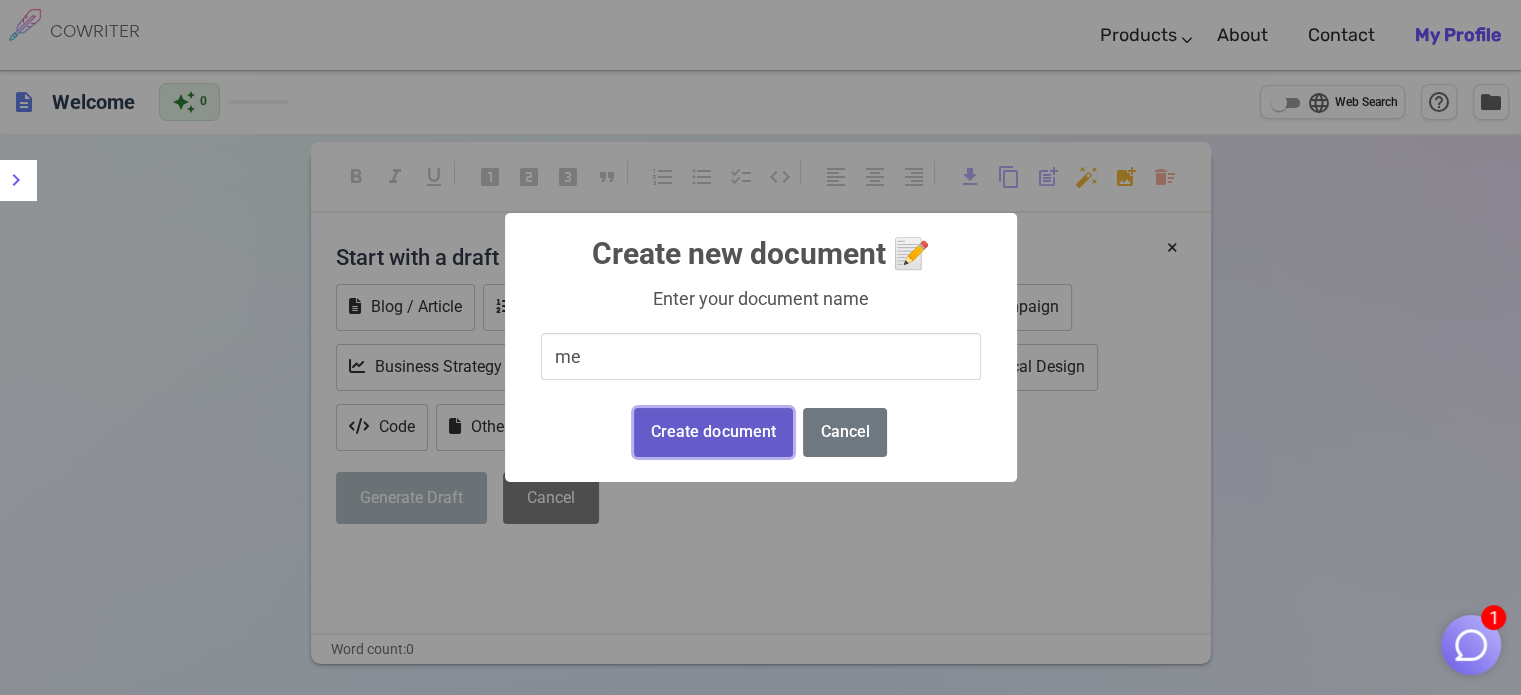 click on "Create document" at bounding box center [713, 432] 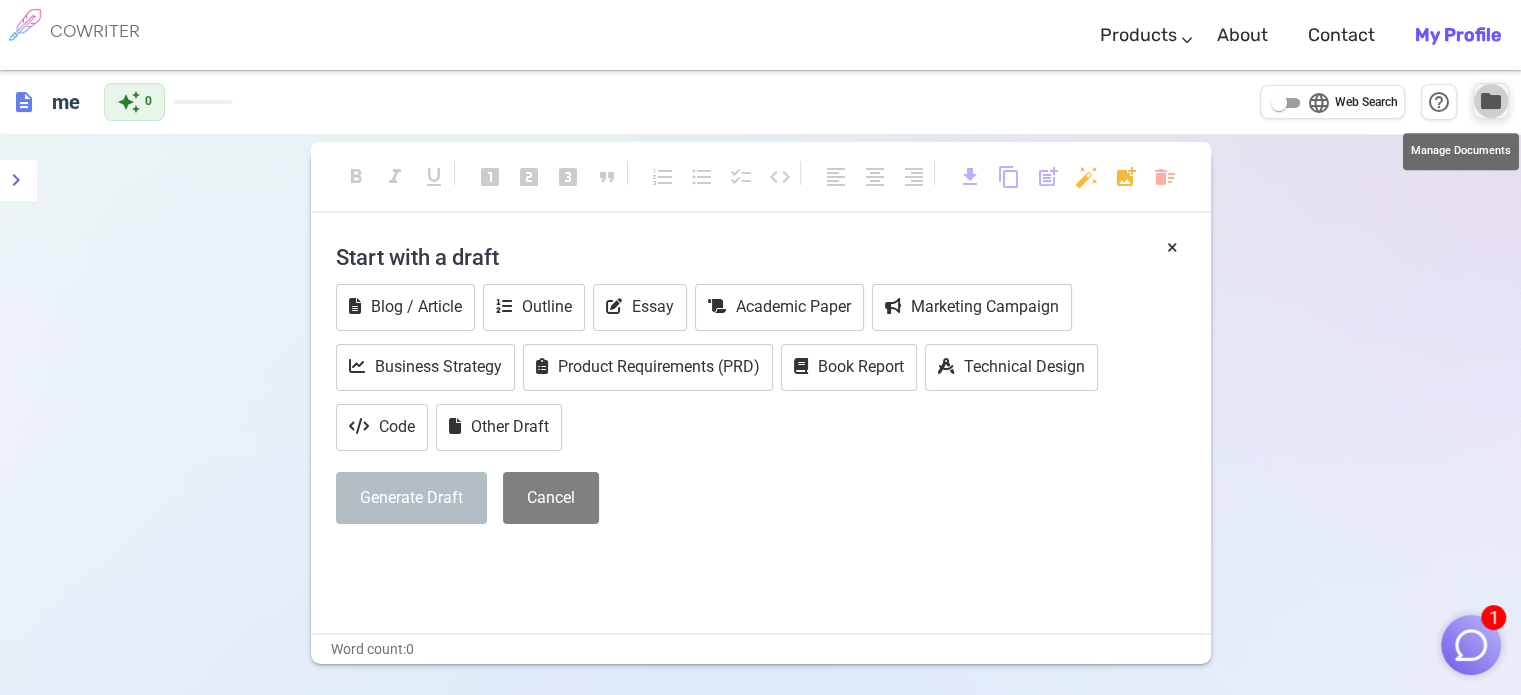 click on "folder" at bounding box center [1491, 101] 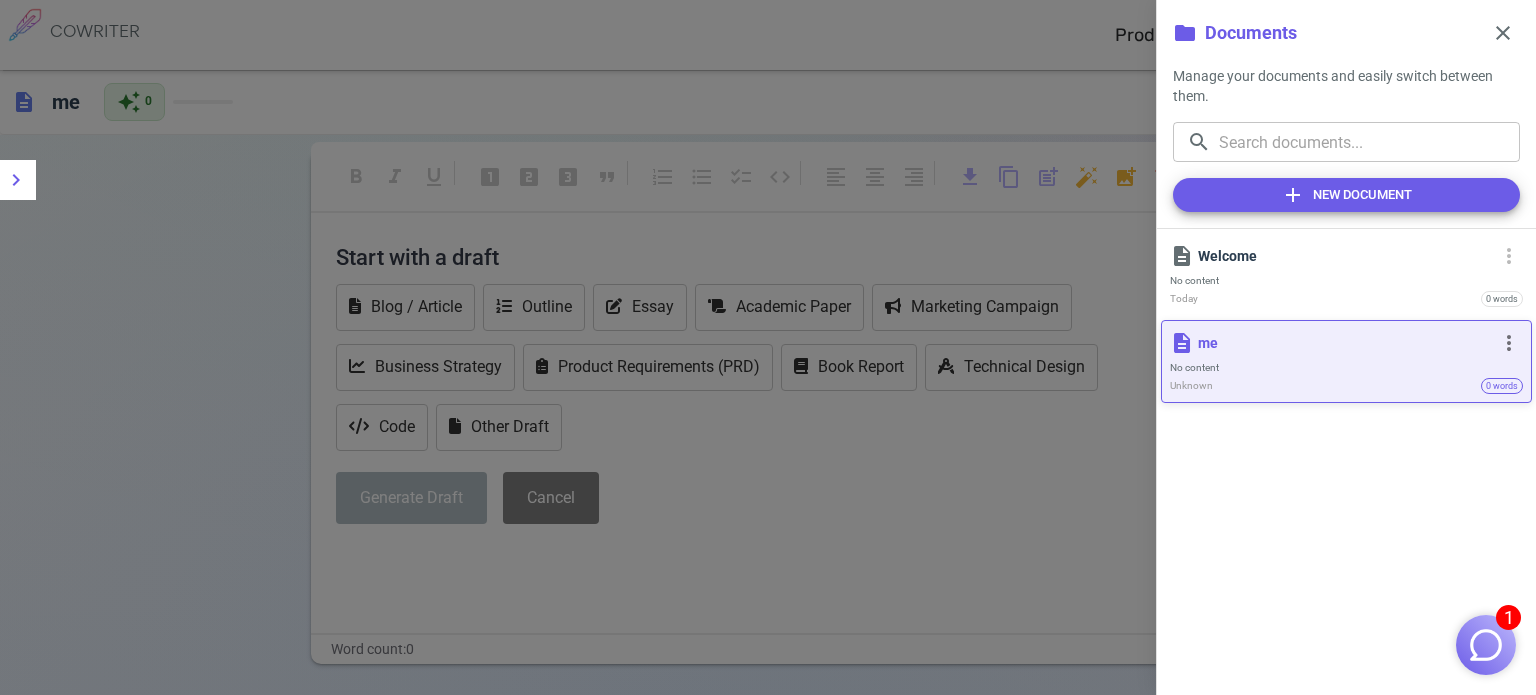 click on "No content" at bounding box center (1346, 367) 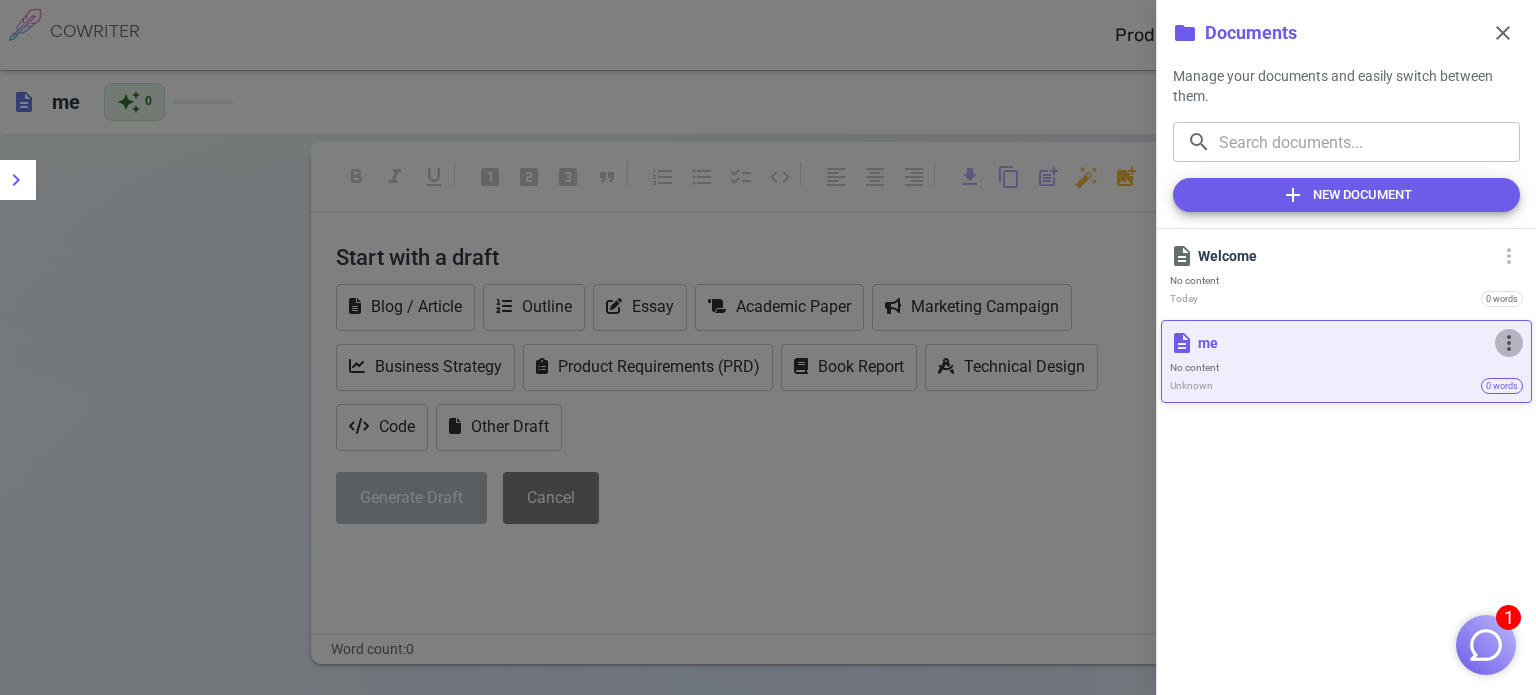 click on "more_vert" at bounding box center [1509, 343] 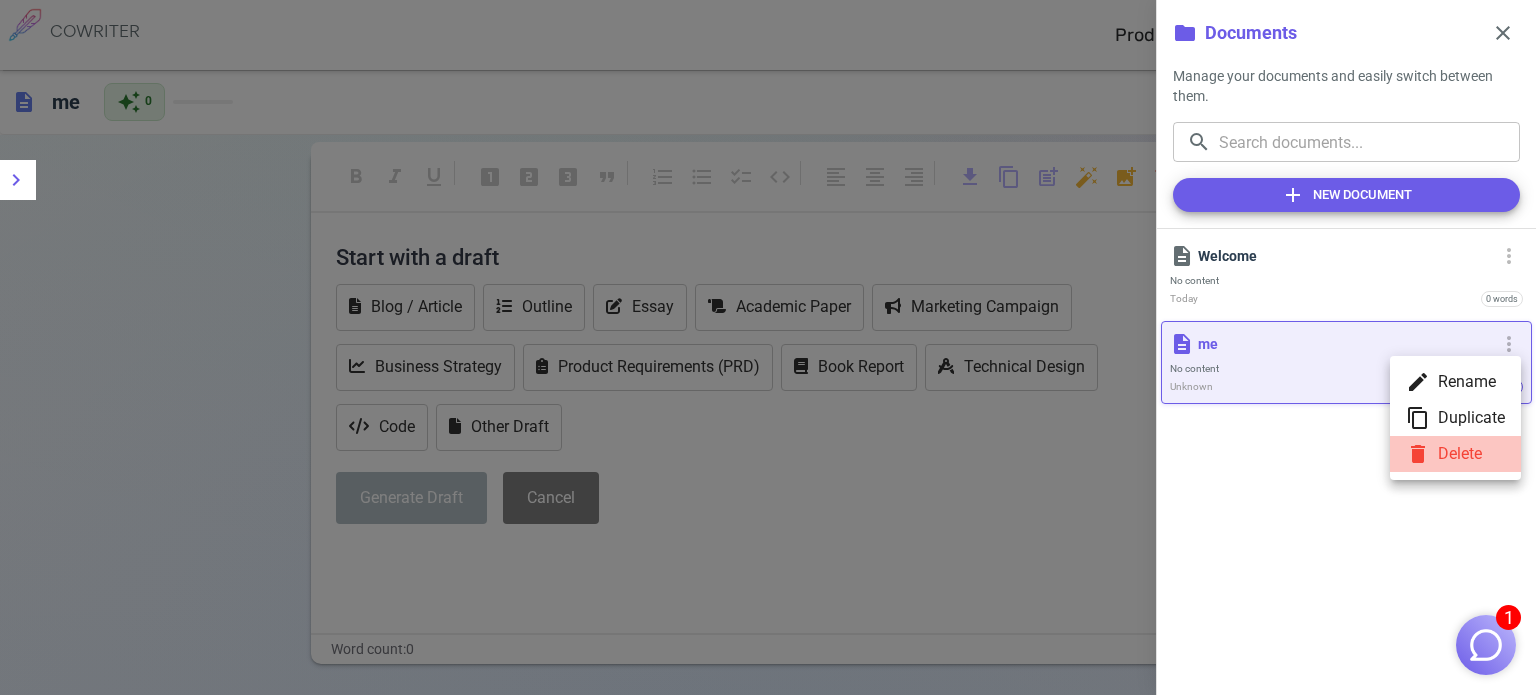 click on "delete Delete" at bounding box center (1455, 454) 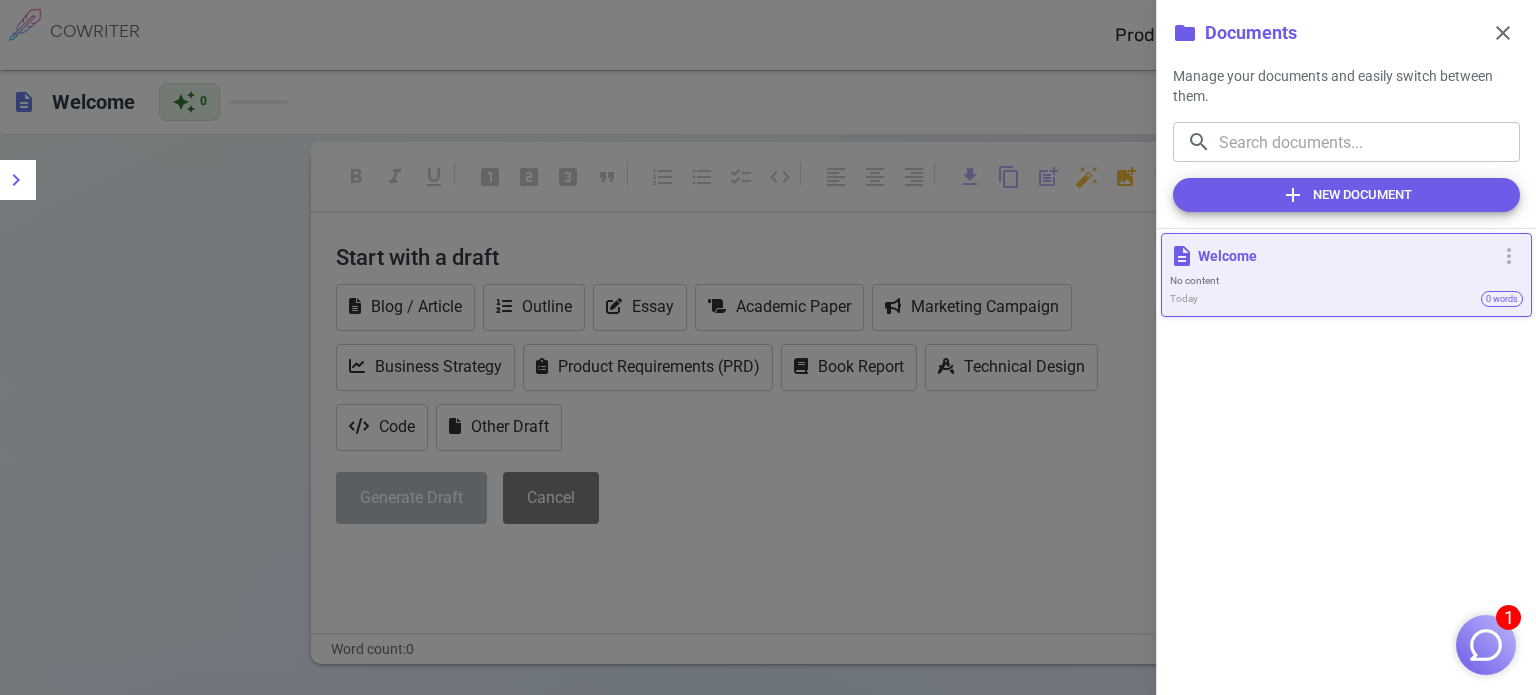 click at bounding box center [768, 347] 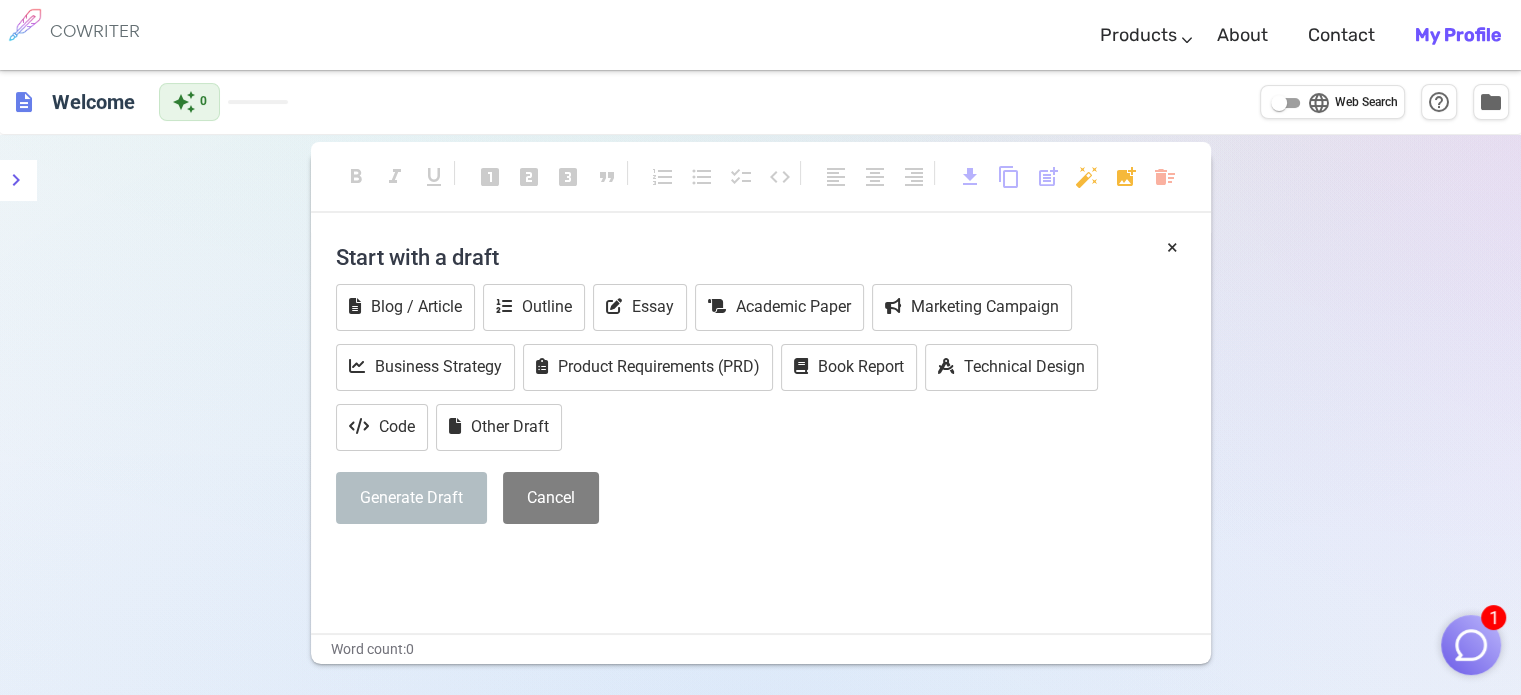 click on "Blog / Article Outline Essay Academic Paper Marketing Campaign Business Strategy Product Requirements (PRD) Book Report Technical Design Code Other Draft" at bounding box center (761, 369) 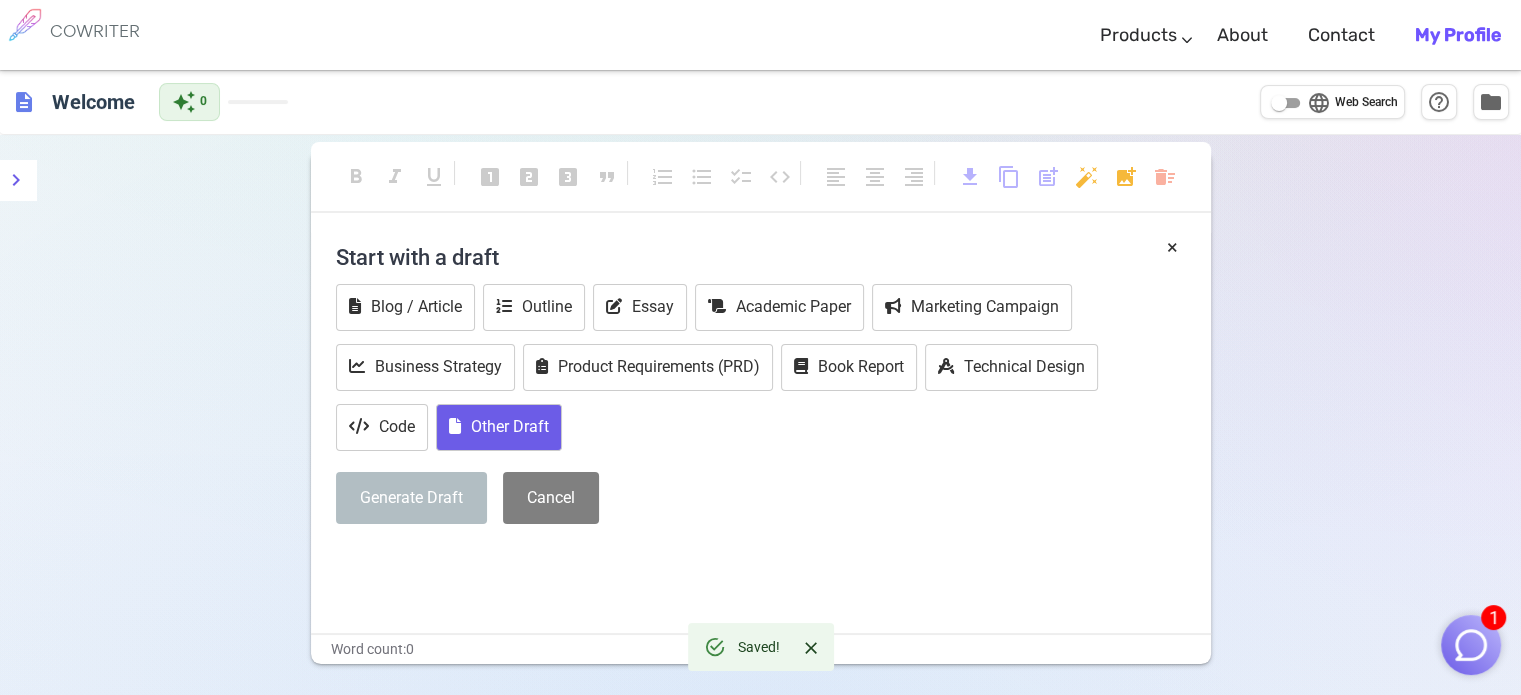 click on "Other Draft" at bounding box center [499, 427] 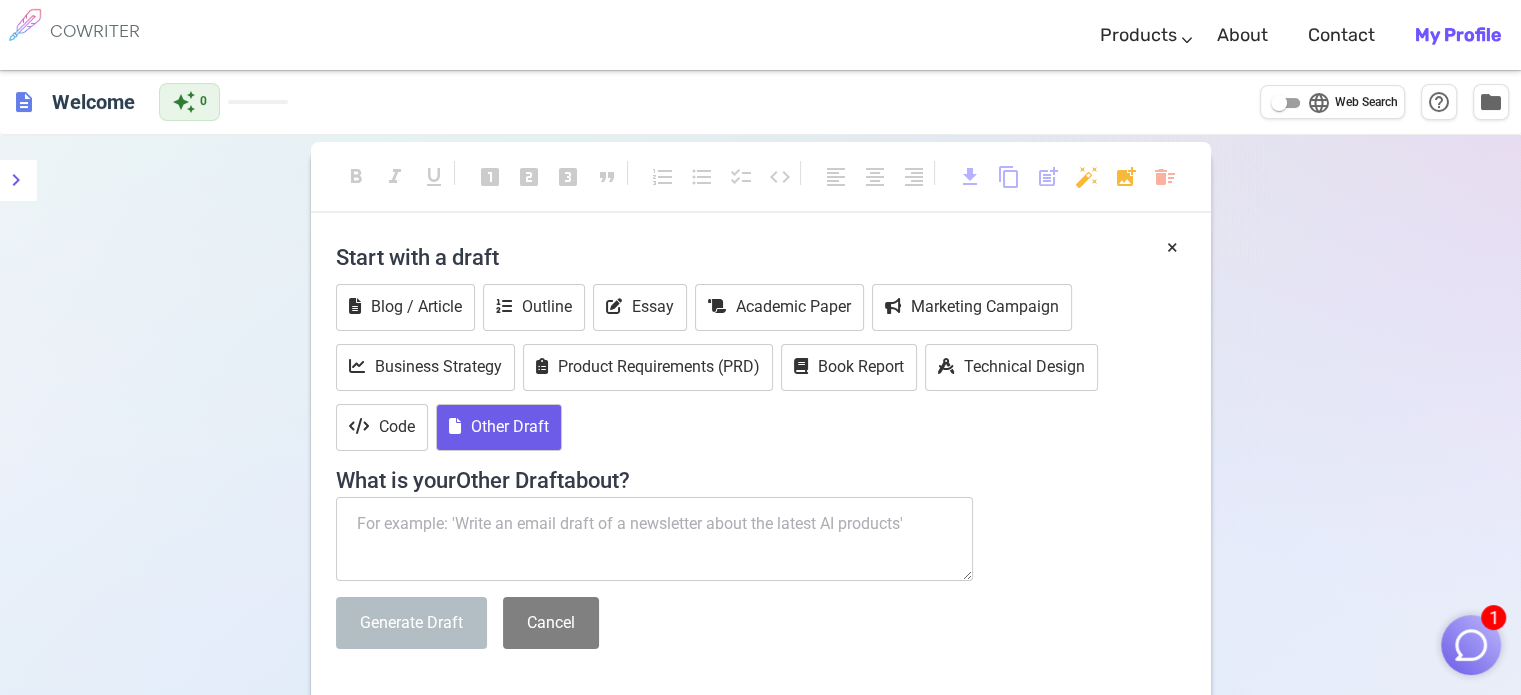 click at bounding box center (655, 539) 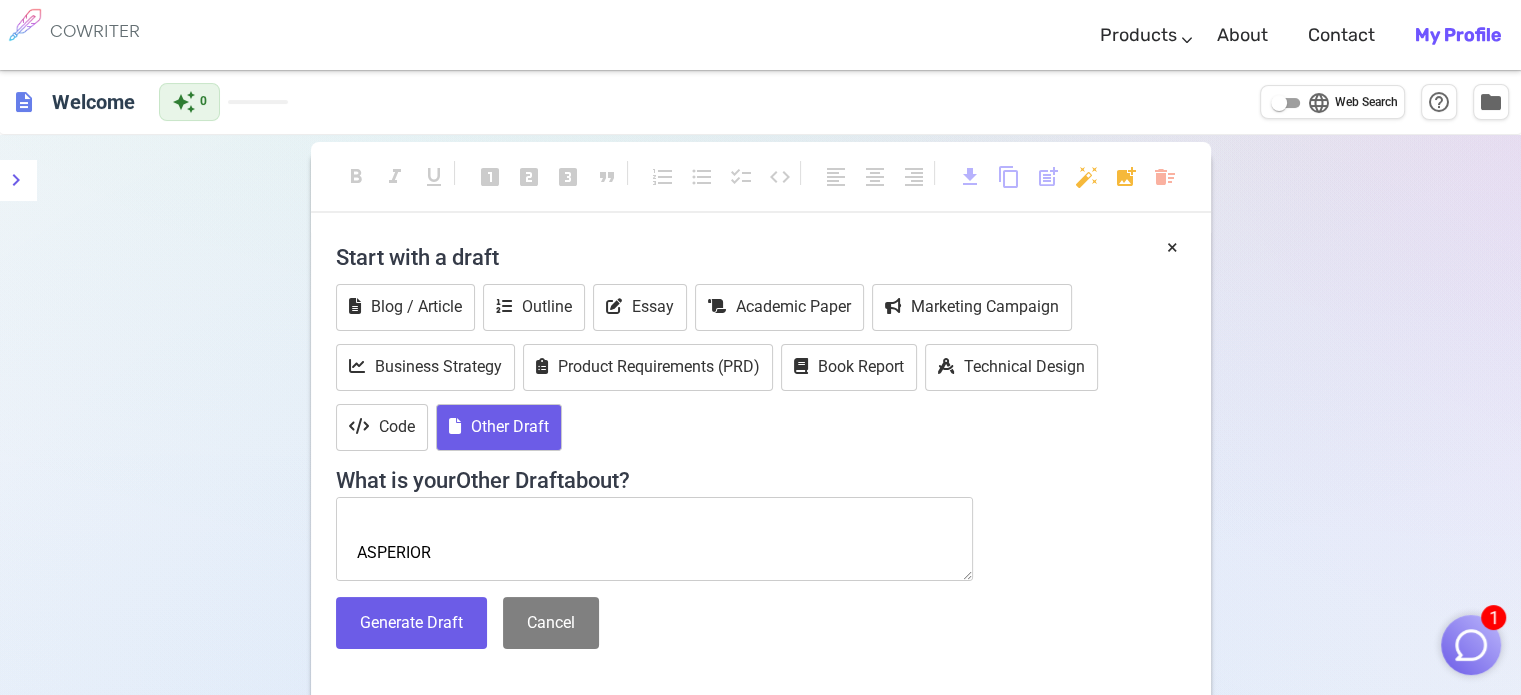 scroll, scrollTop: 68228, scrollLeft: 0, axis: vertical 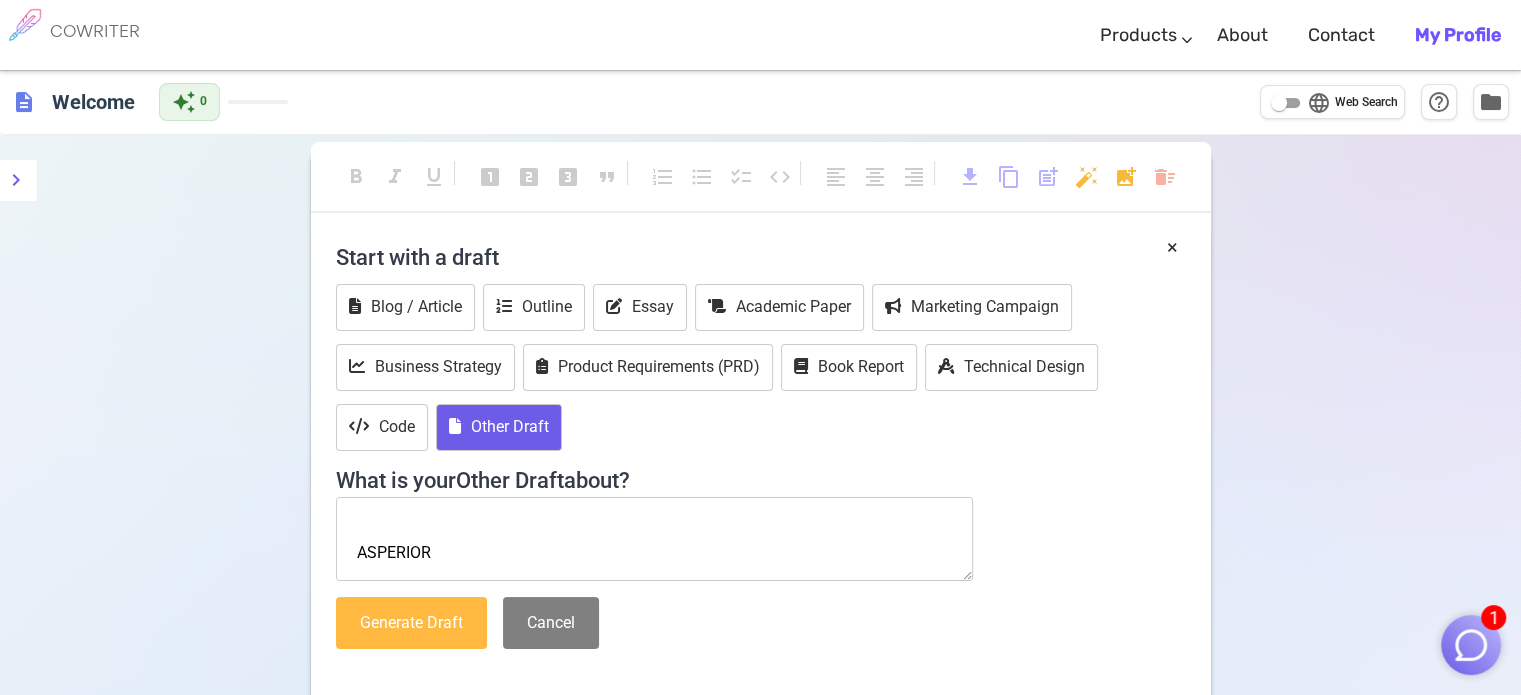 type on "PDCS AGREEMENT (Guarantor)
E-Stamp worth Rs.100/=Bearing certificate No. IN-JK________________________________is attached herewith
In consideration of Jammu & Kashmir Grameen Bank, Branch Office Bemina Srinagar having agreed to advance a sum of Rs. 2,06,500 (Rupees Two Lakh Six Thousand Five Hundred only)  /- to
[TITLE] [LAST]  D/o [NAME]
R/o [ADDRESS], [CITY] [STATE] [POSTAL_CODE]  (Borrower) by way of  term loan I [FIRST] [LAST] S/o [NAME]  R/o [ADDRESS], [CITY] [STATE] [POSTAL_CODE] as guarantor have tender postdated cheques the details of which is furnished as under to ensure the repayment of the financial debit/credit of above mentioned borrower.
Sr. No.	Cheque number	Date	Amount	Payable on
I further undertake that the bank shall be at liberty to present these cheques for encashment without any recourse to the Principal debtor.
I further also submit that the bank shall be under no obligation to notify me or advise me of t..." 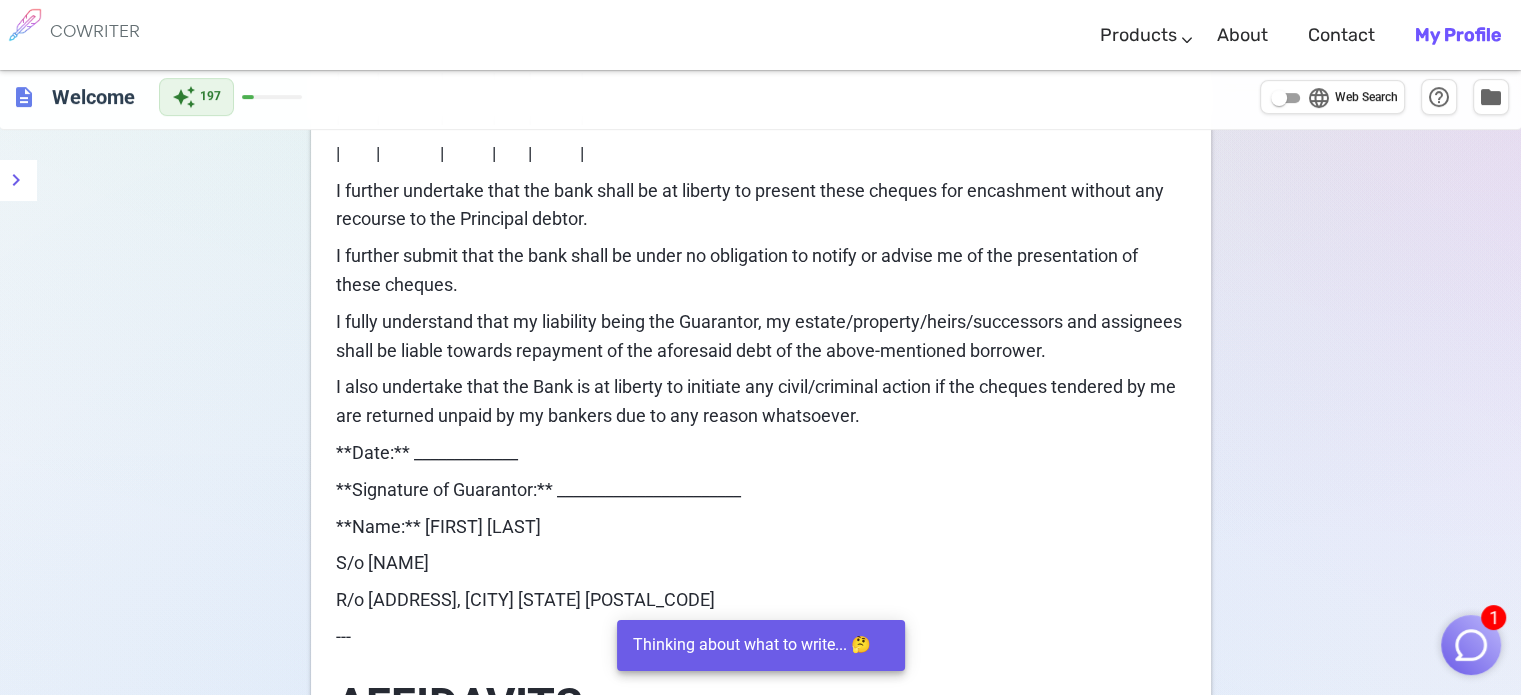 scroll, scrollTop: 0, scrollLeft: 0, axis: both 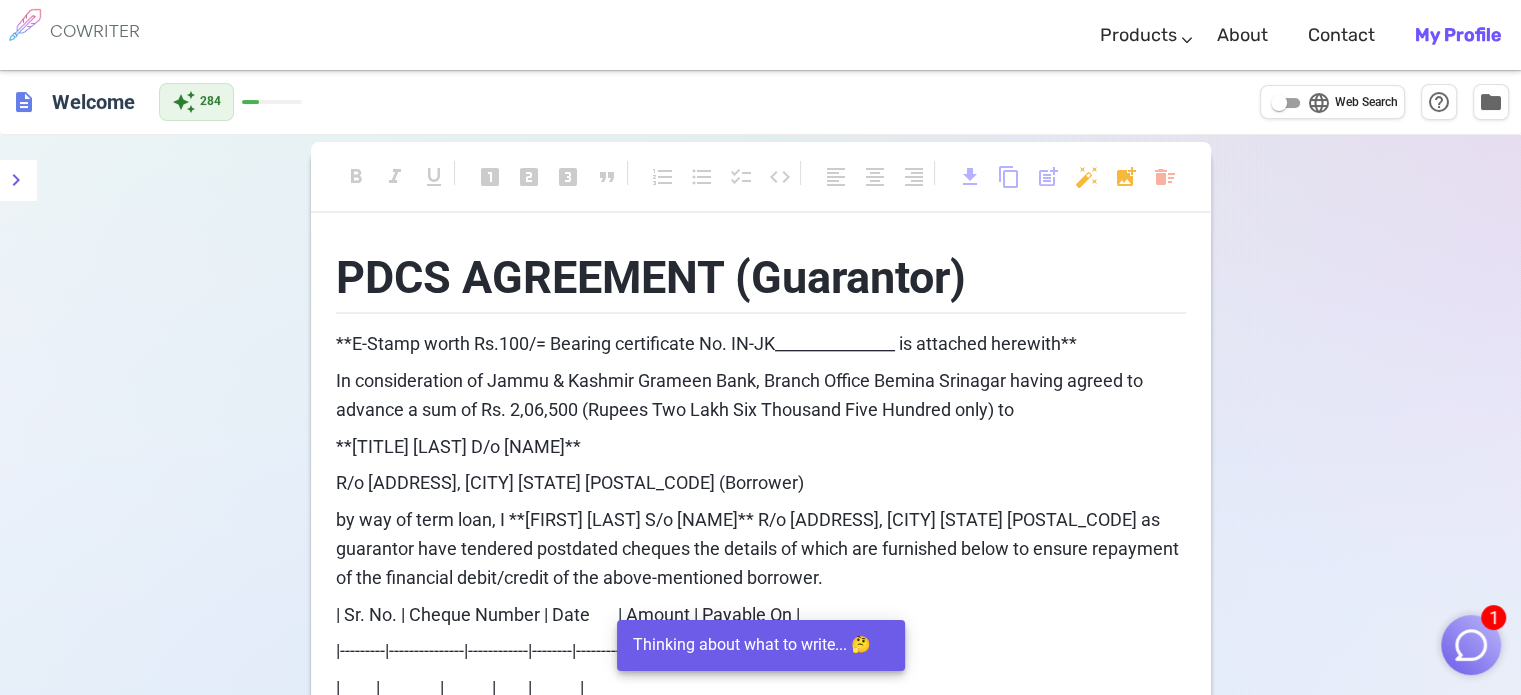 click at bounding box center [1471, 645] 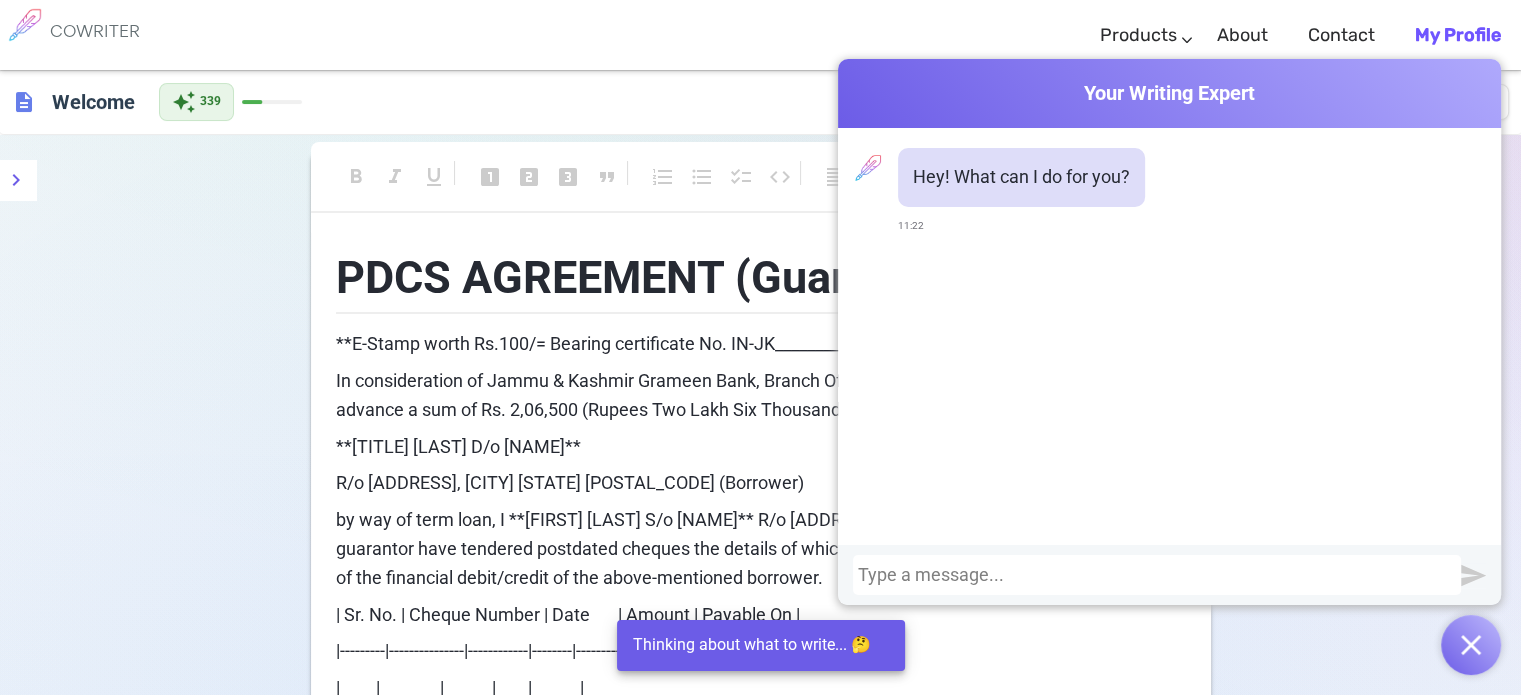 click at bounding box center [1157, 575] 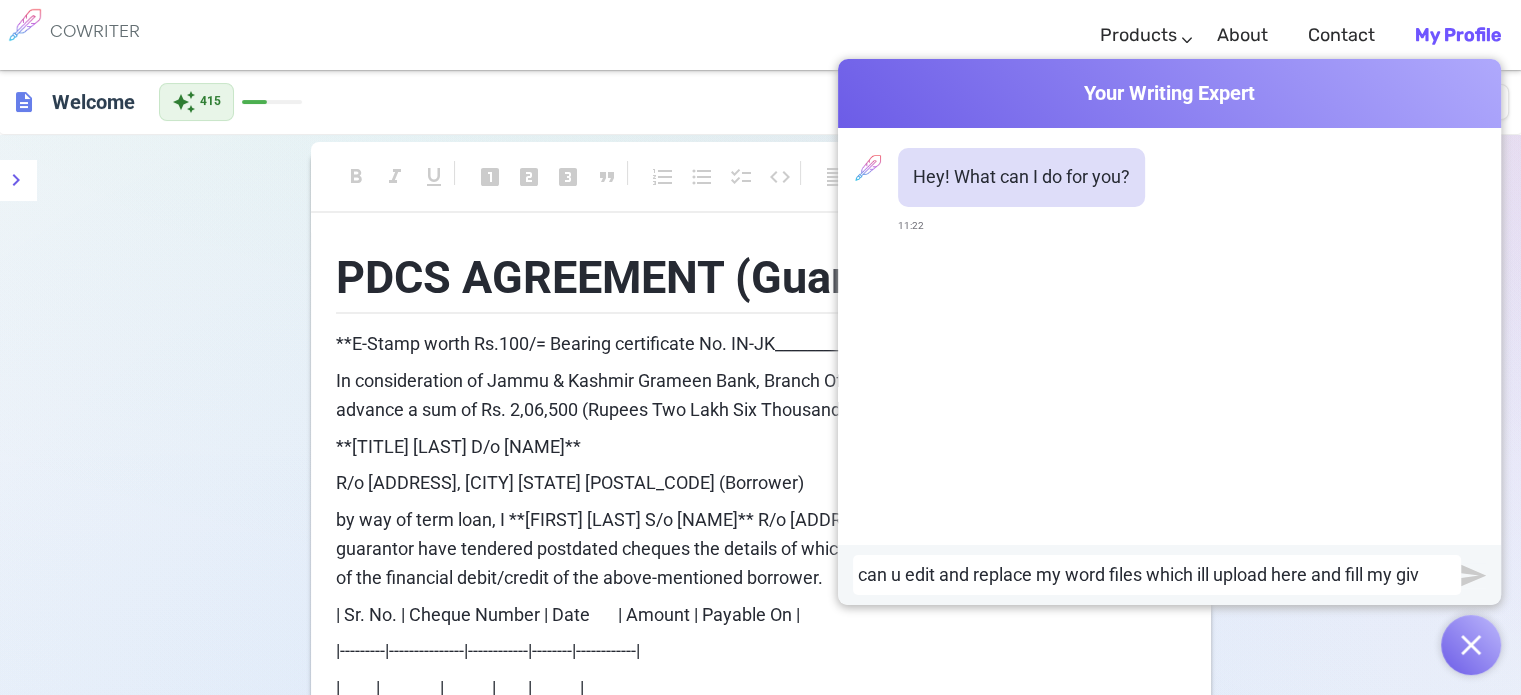 scroll, scrollTop: 0, scrollLeft: 0, axis: both 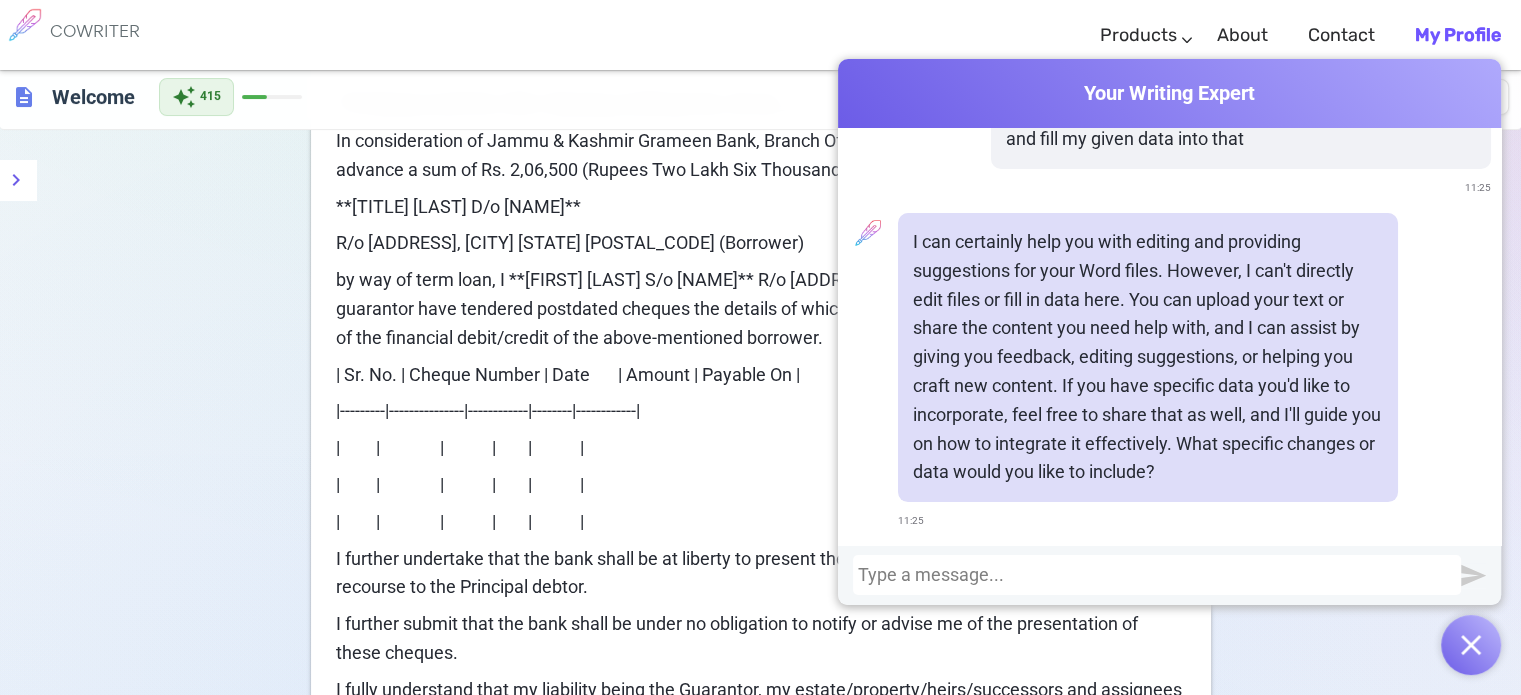 click on "PDCS AGREEMENT (Guarantor) **E-Stamp worth Rs.100/= Bearing certificate No. IN-JK_______________ is attached herewith** In consideration of Jammu & Kashmir Grameen Bank, Branch Office Bemina Srinagar having agreed to advance a sum of Rs. 2,06,500 (Rupees Two Lakh Six Thousand Five Hundred only) to **[TITLE] [LAST] D/o [NAME]**   R/o [ADDRESS], [CITY] [STATE] [POSTAL_CODE] (Borrower)   by way of term loan, I **[FIRST] [LAST] S/o [NAME]** R/o [ADDRESS], [CITY] [STATE] [POSTAL_CODE] as guarantor have tendered postdated cheques the details of which are furnished below to ensure repayment of the financial debit/credit of the above-mentioned borrower. | Sr. No. | Cheque Number | Date       | Amount | Payable On | |---------|---------------|------------|--------|------------| |         |               |            |        |            | |         |               |            |        |            | |         |               |            |        |            | --- AFFIDAVITS" at bounding box center (761, 2982) 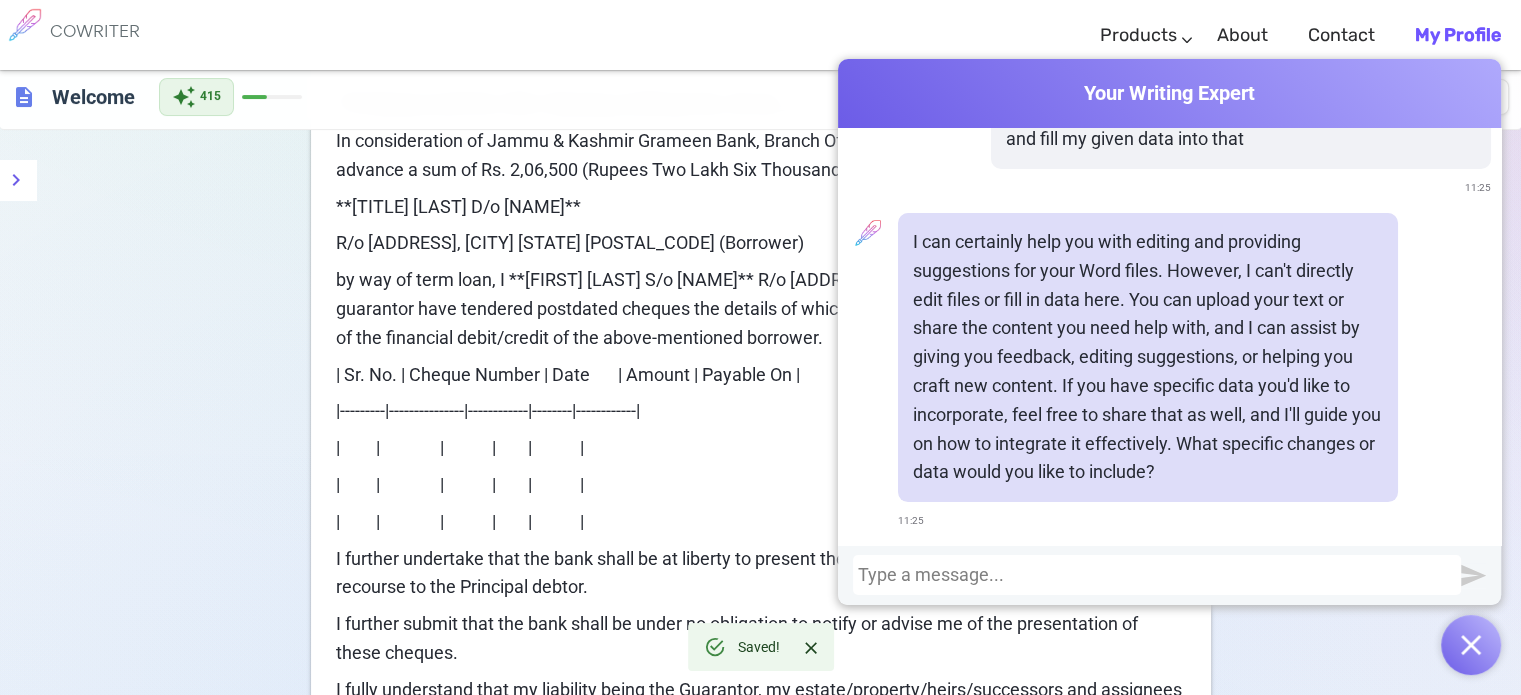 click on "PDCS AGREEMENT (Guarantor) **E-Stamp worth Rs.100/= Bearing certificate No. IN-JK_______________ is attached herewith** In consideration of Jammu & Kashmir Grameen Bank, Branch Office Bemina Srinagar having agreed to advance a sum of Rs. 2,06,500 (Rupees Two Lakh Six Thousand Five Hundred only) to **[TITLE] [LAST] D/o [NAME]**   R/o [ADDRESS], [CITY] [STATE] [POSTAL_CODE] (Borrower)   by way of term loan, I **[FIRST] [LAST] S/o [NAME]** R/o [ADDRESS], [CITY] [STATE] [POSTAL_CODE] as guarantor have tendered postdated cheques the details of which are furnished below to ensure repayment of the financial debit/credit of the above-mentioned borrower. | Sr. No. | Cheque Number | Date       | Amount | Payable On | |---------|---------------|------------|--------|------------| |         |               |            |        |            | |         |               |            |        |            | |         |               |            |        |            | --- AFFIDAVITS" at bounding box center [761, 2982] 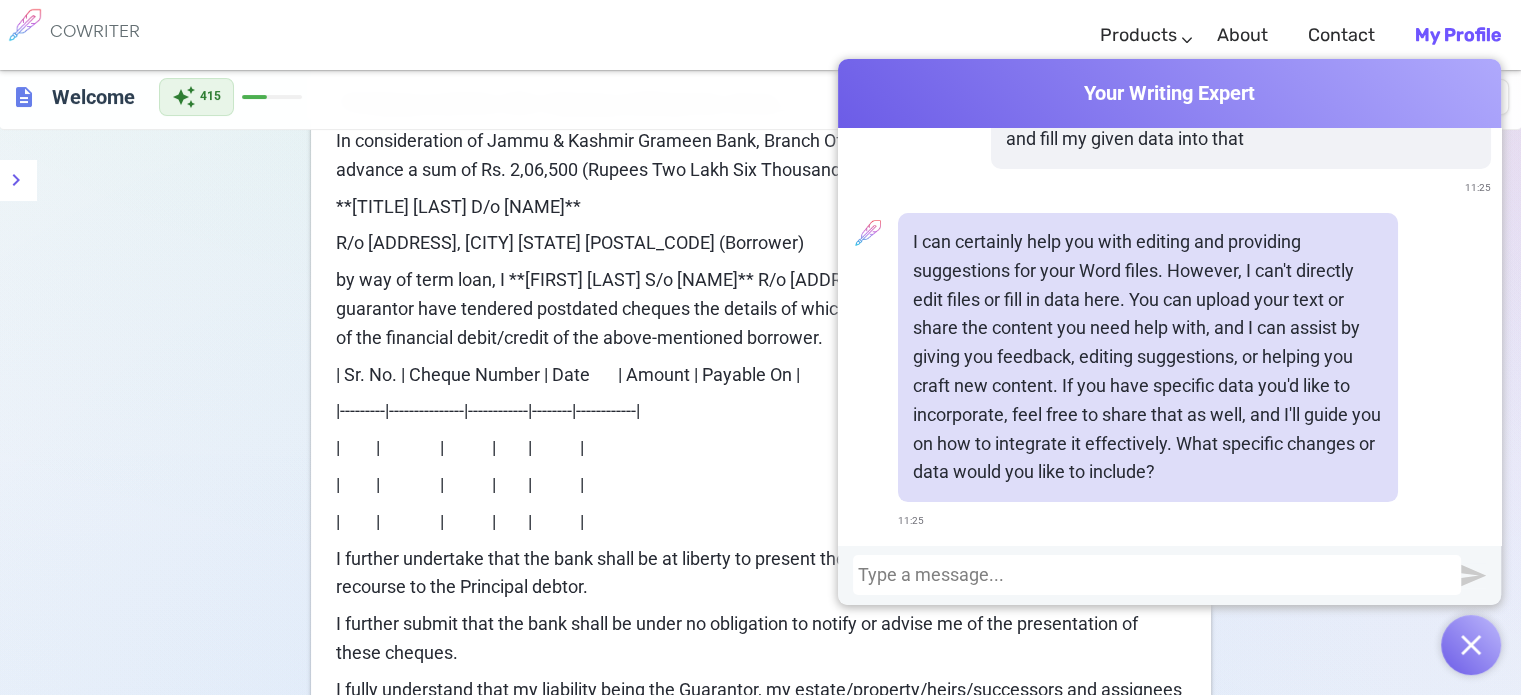 click at bounding box center [1471, 645] 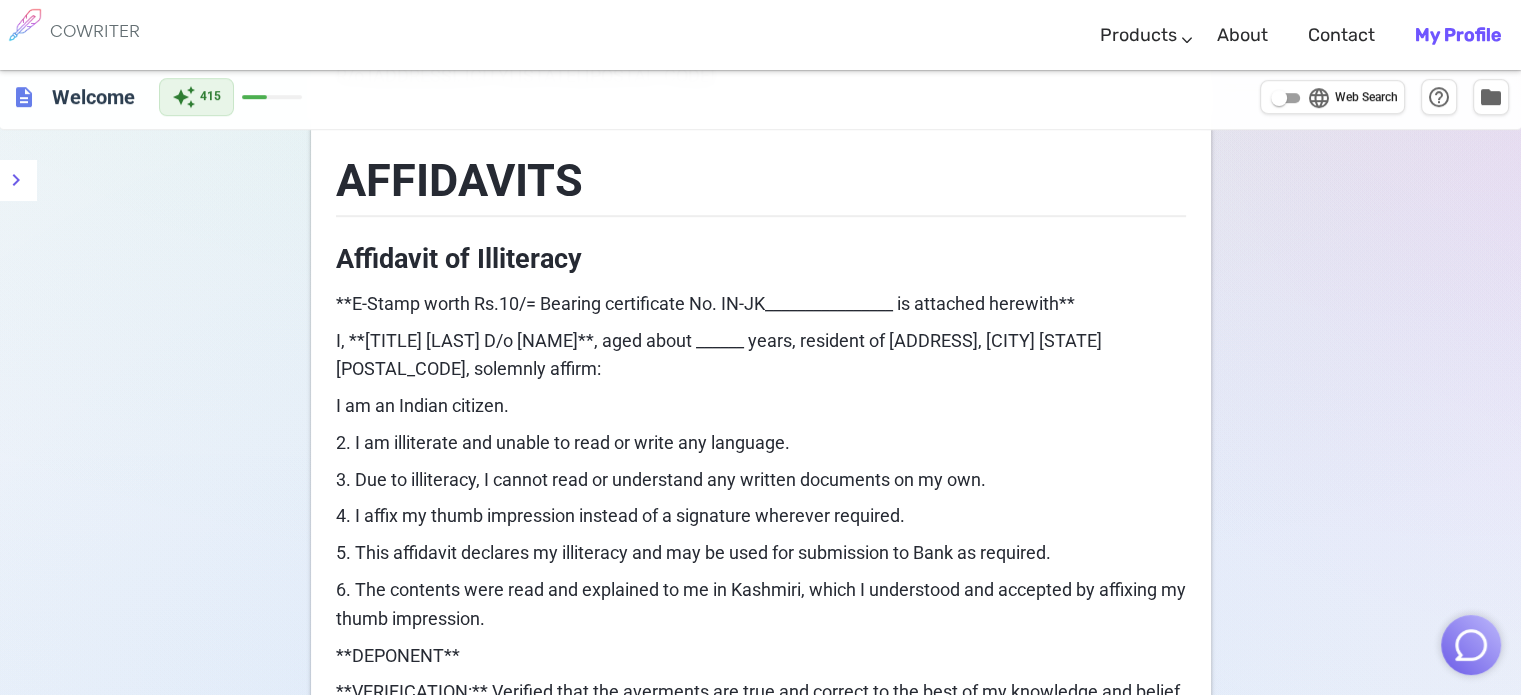 scroll, scrollTop: 1144, scrollLeft: 0, axis: vertical 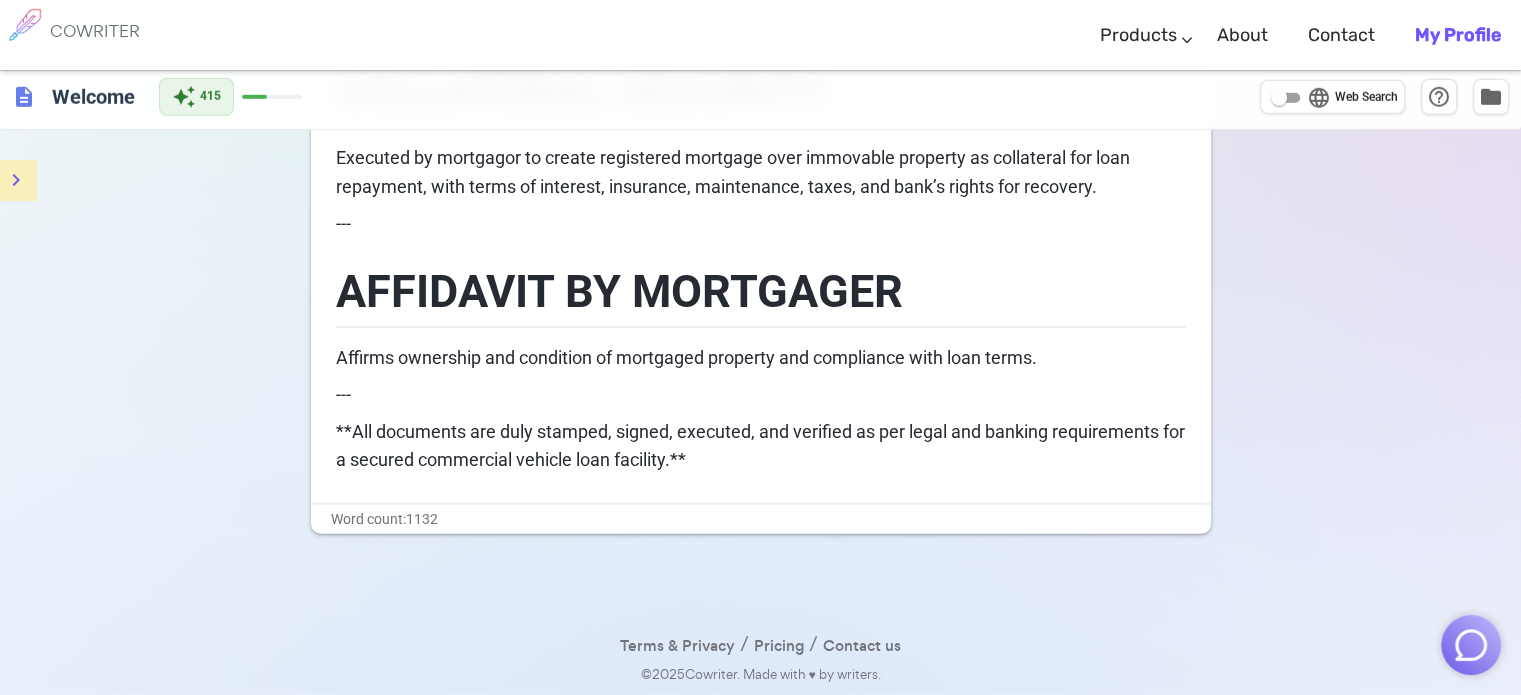 click at bounding box center [16, 180] 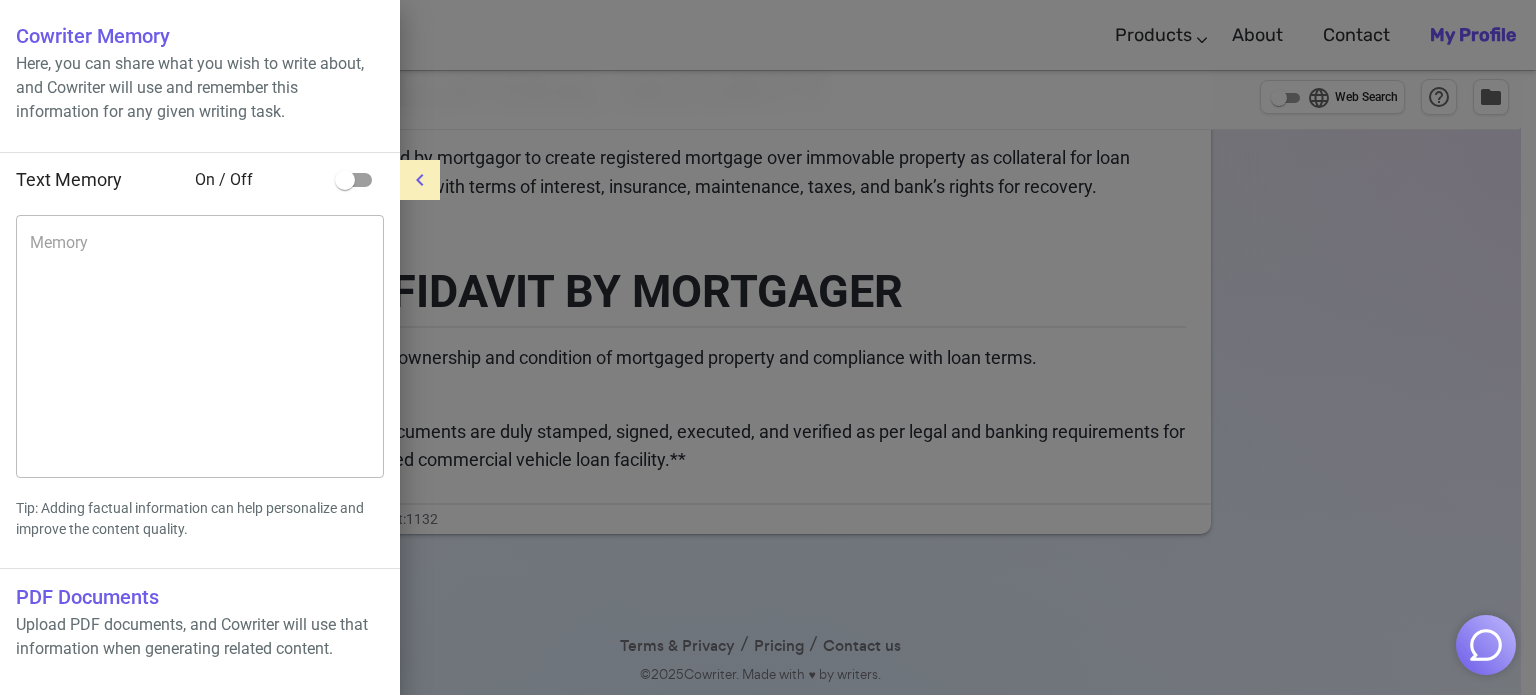 click at bounding box center (768, 347) 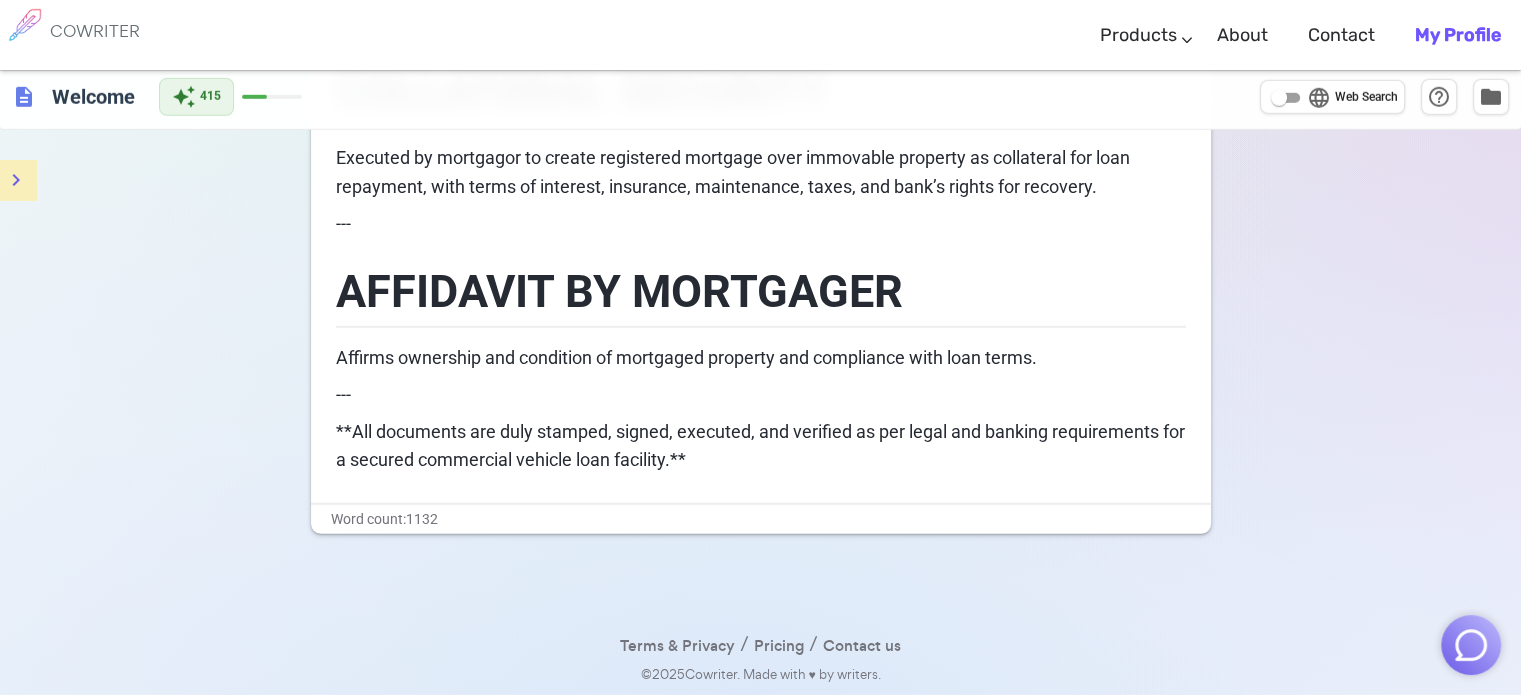 click on "My Profile" at bounding box center [1458, 35] 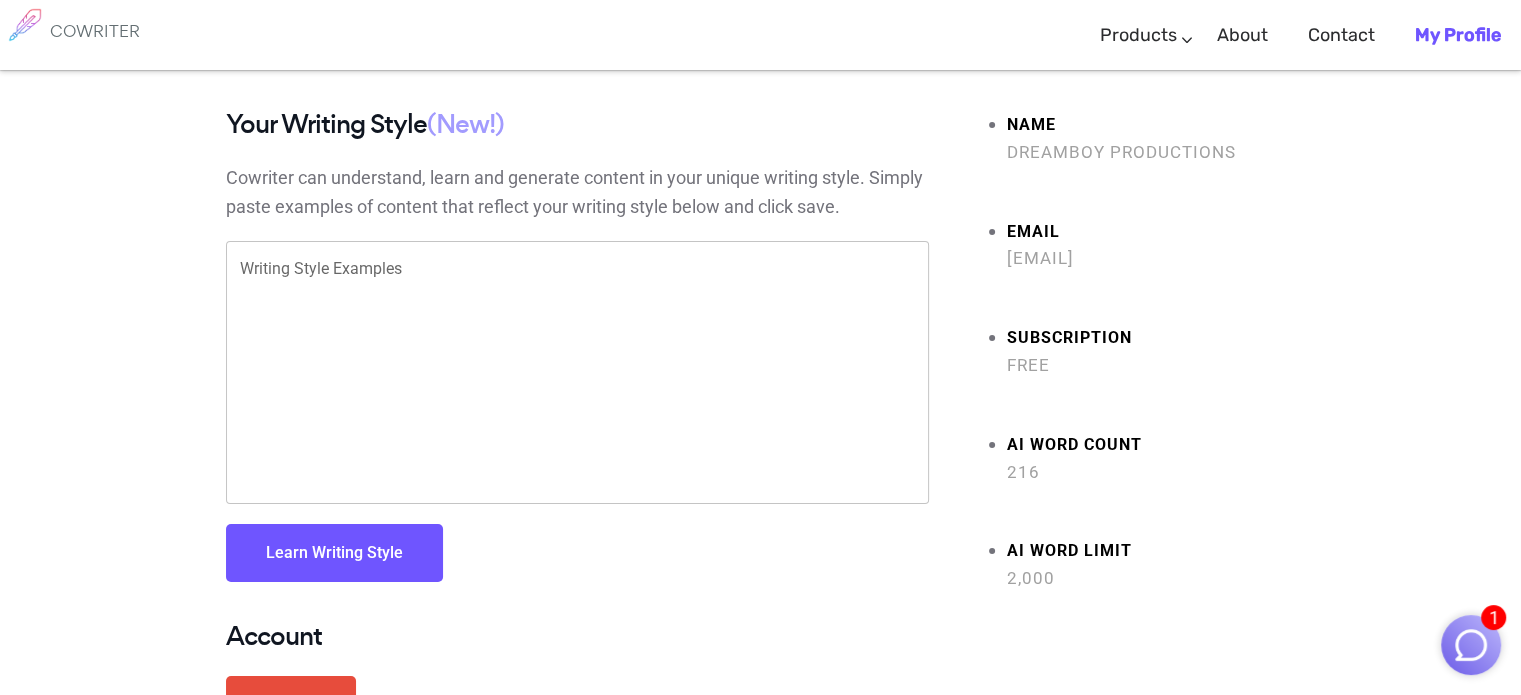 scroll, scrollTop: 194, scrollLeft: 0, axis: vertical 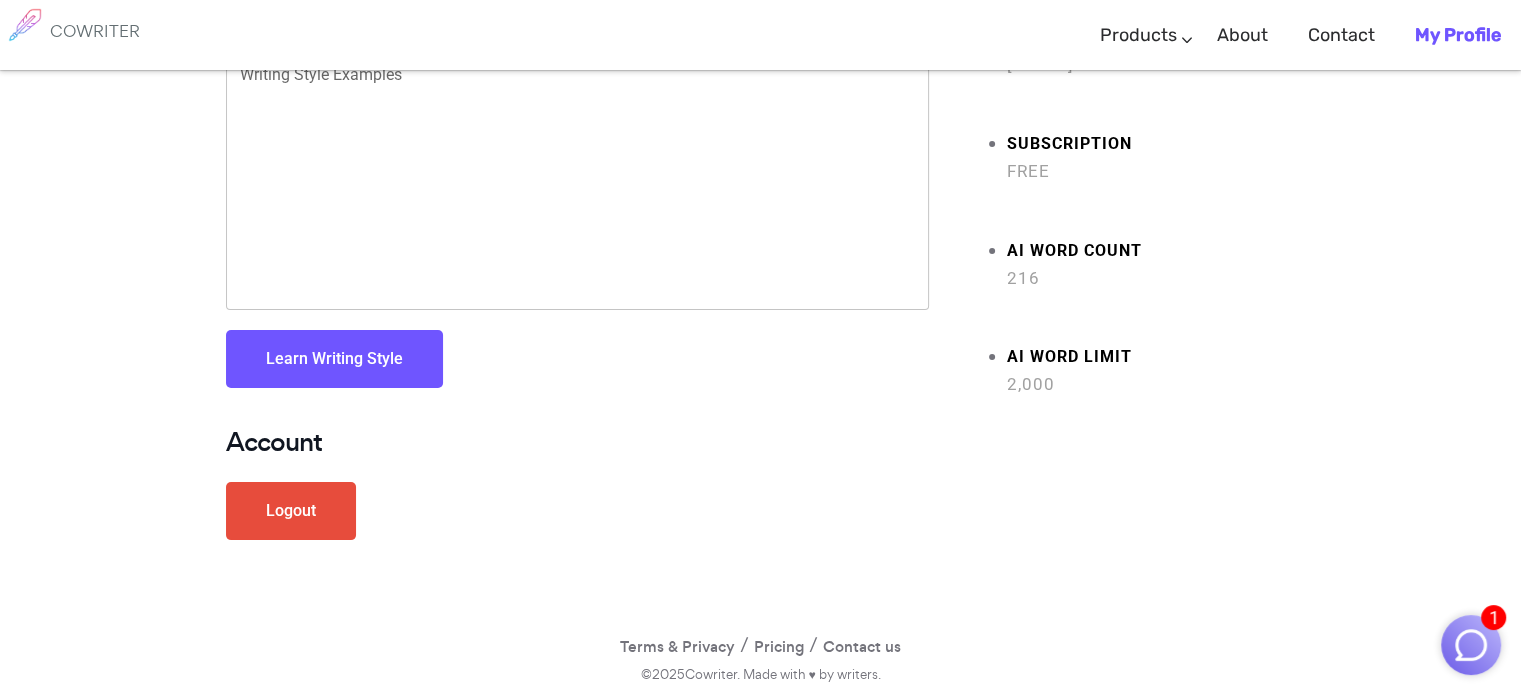 click on "Logout" at bounding box center [291, 511] 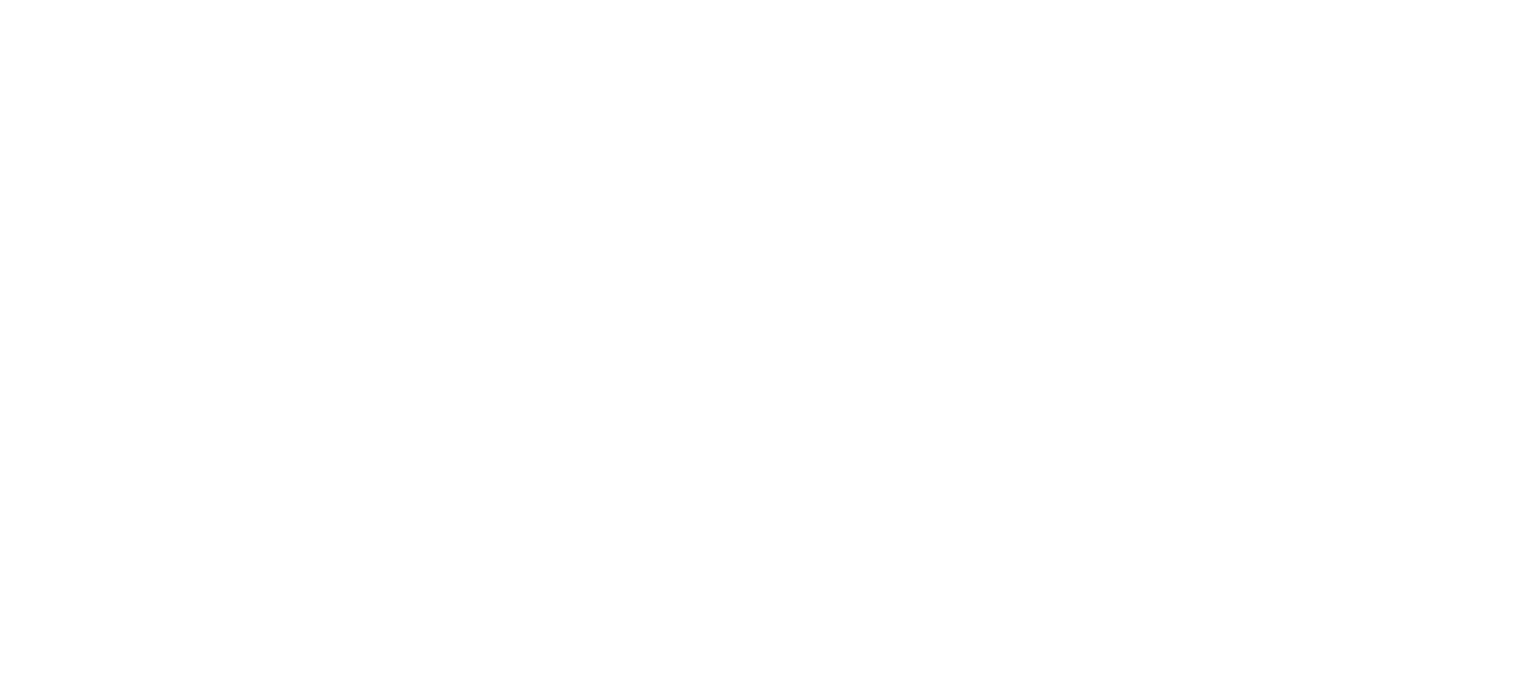 scroll, scrollTop: 0, scrollLeft: 0, axis: both 